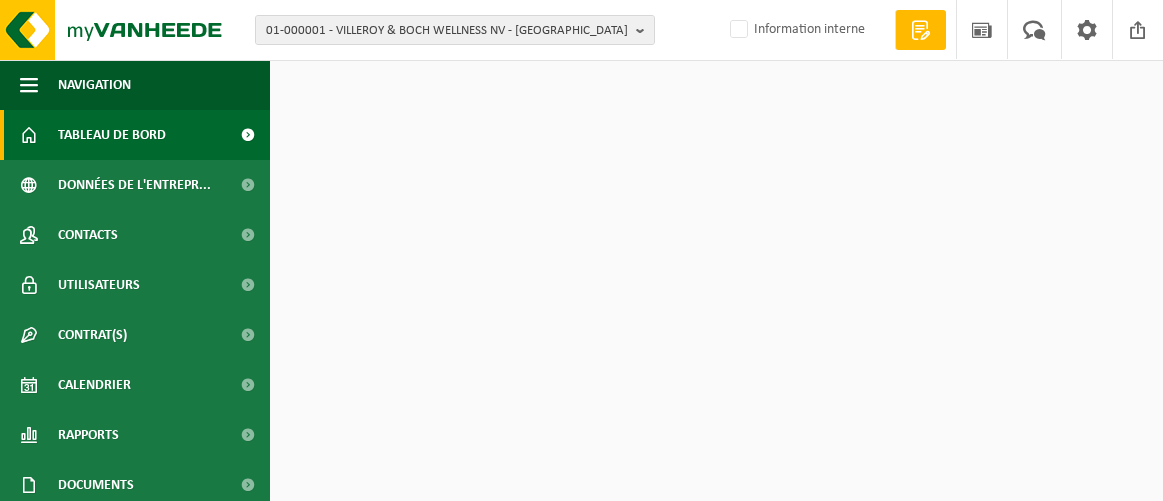 scroll, scrollTop: 0, scrollLeft: 0, axis: both 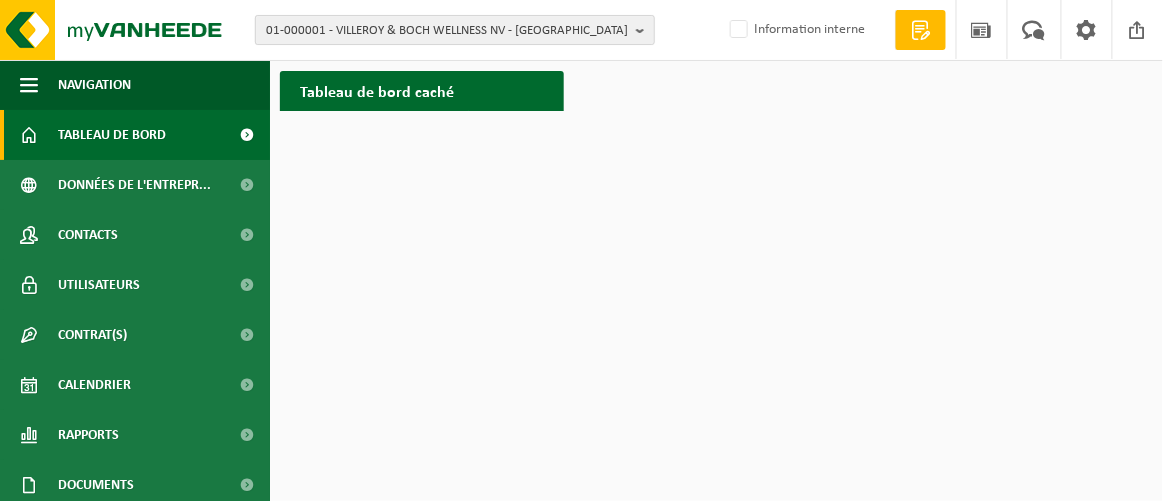 click at bounding box center [645, 30] 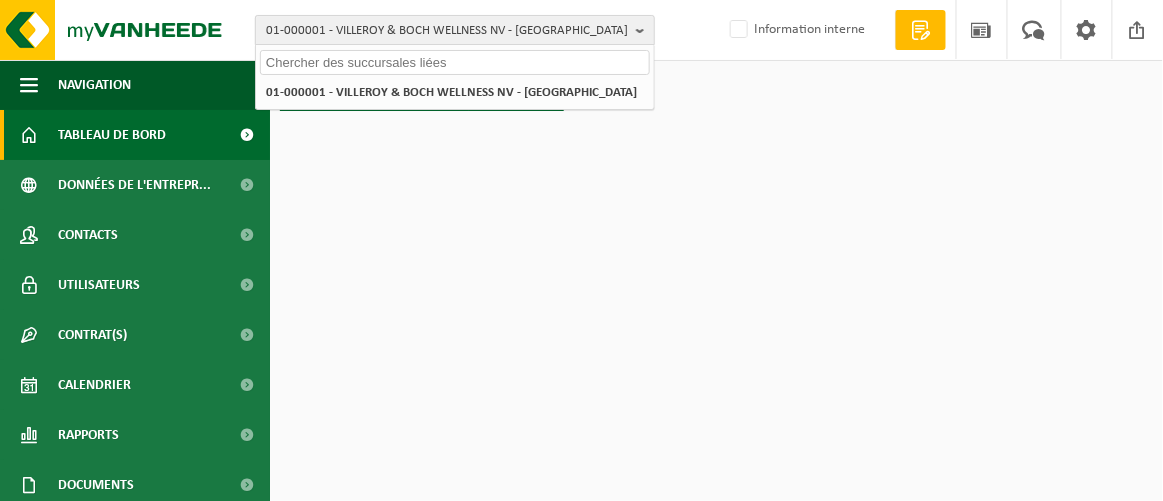 click at bounding box center (645, 30) 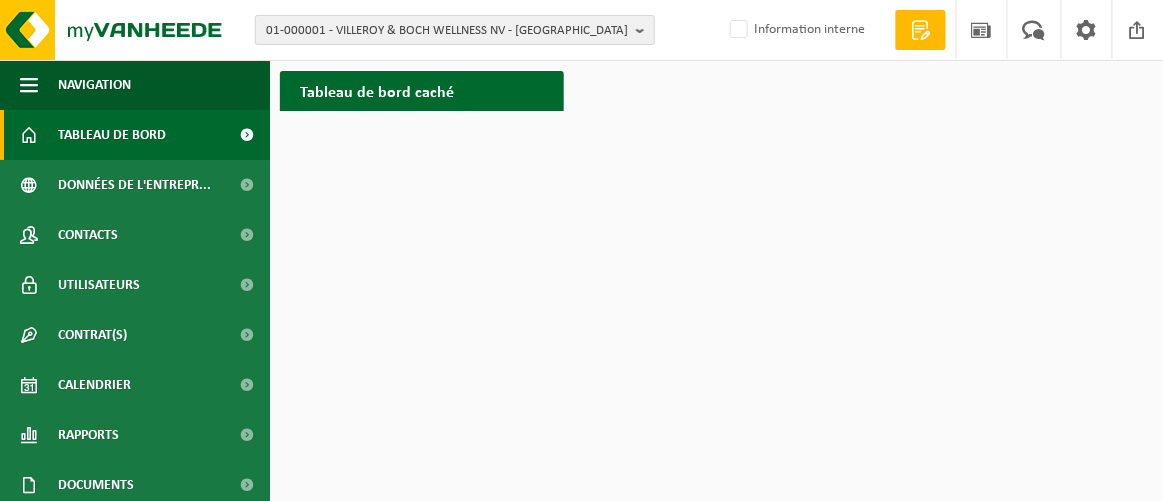 click at bounding box center (645, 30) 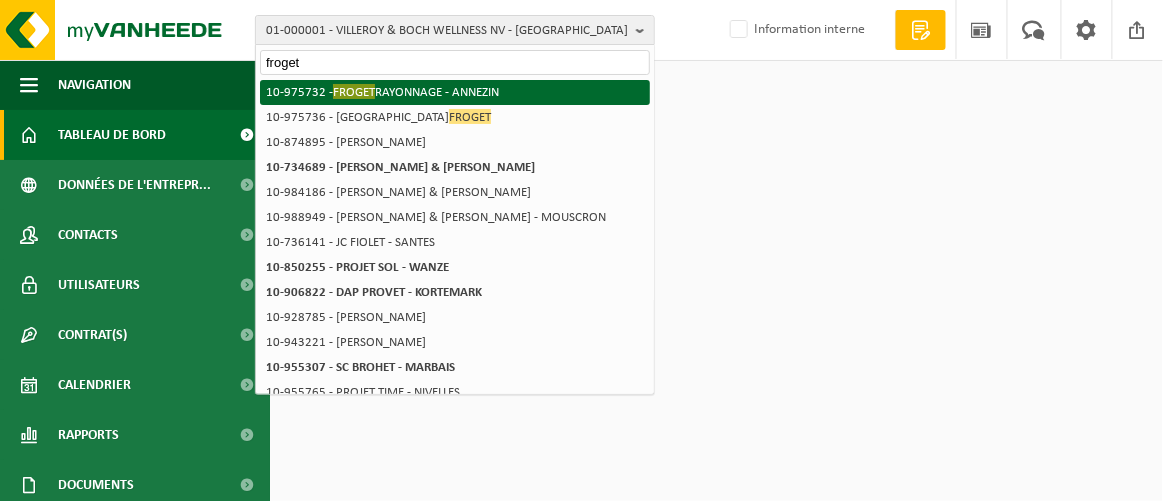 type on "froget" 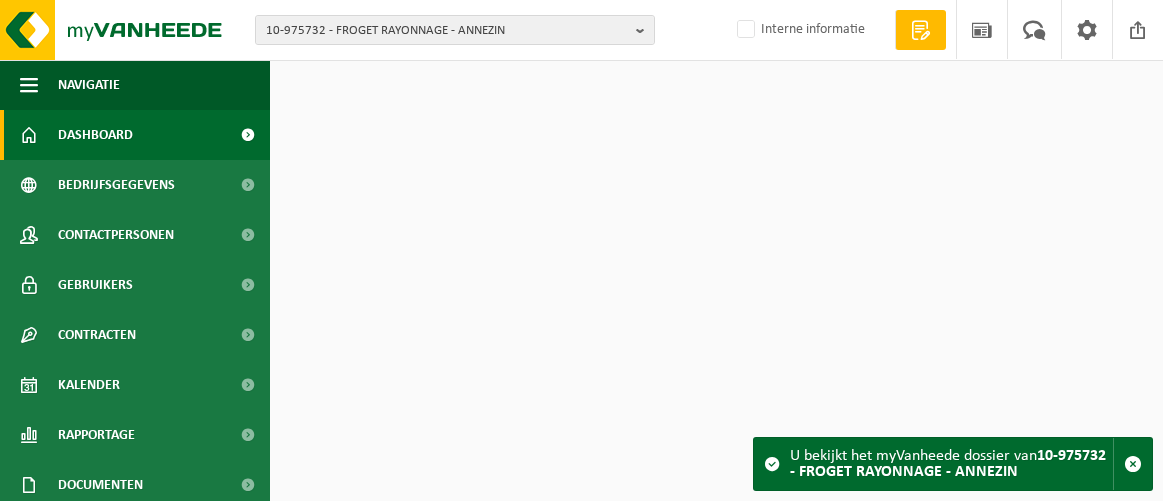 scroll, scrollTop: 0, scrollLeft: 0, axis: both 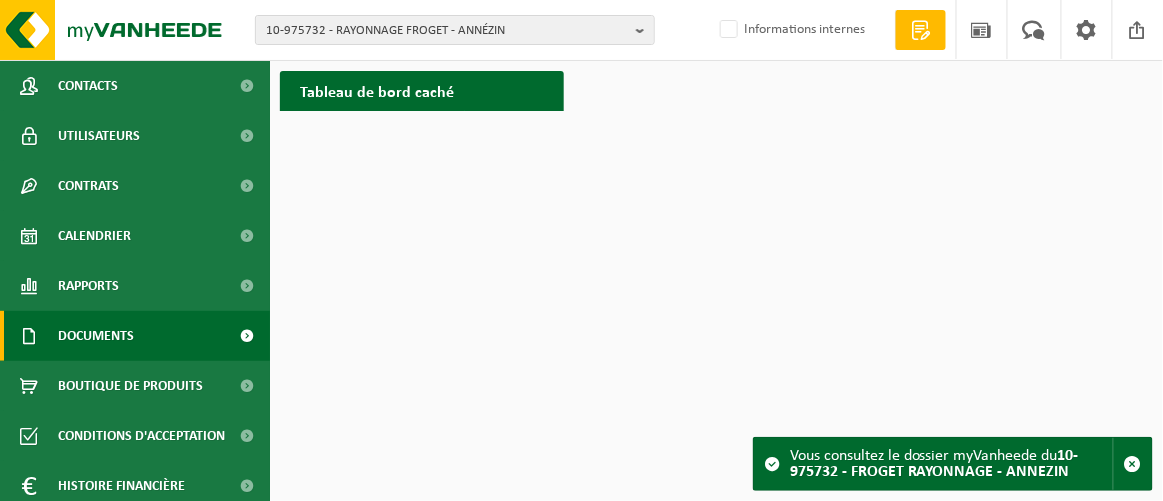 click on "Documents" at bounding box center [135, 336] 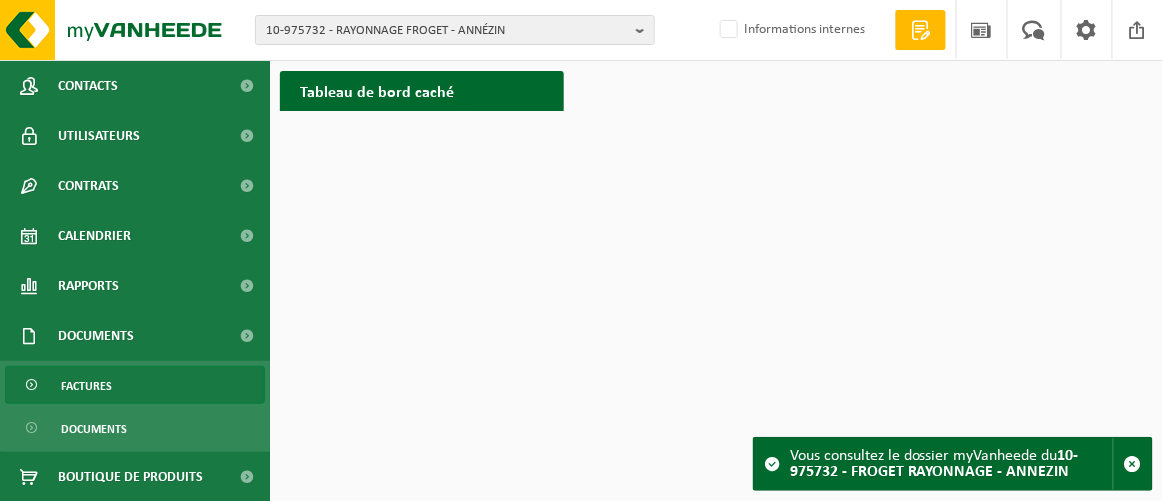 click on "Factures" at bounding box center (86, 387) 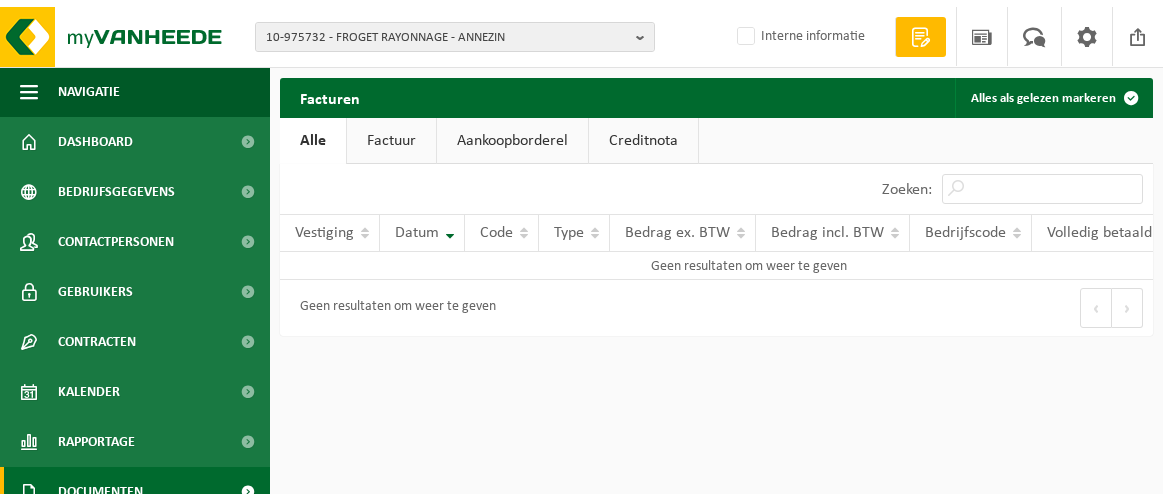 scroll, scrollTop: 0, scrollLeft: 0, axis: both 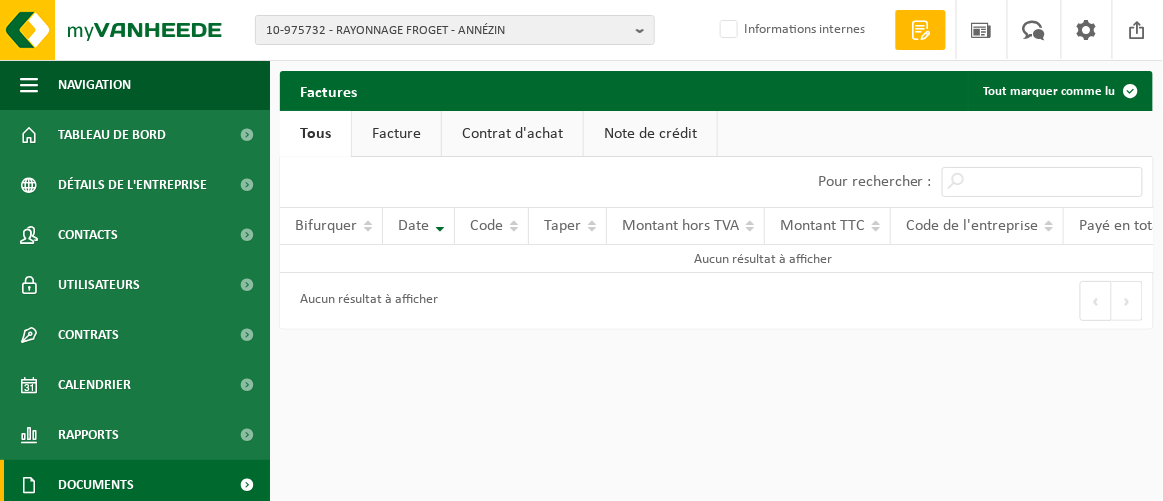 click on "Facture" at bounding box center (396, 134) 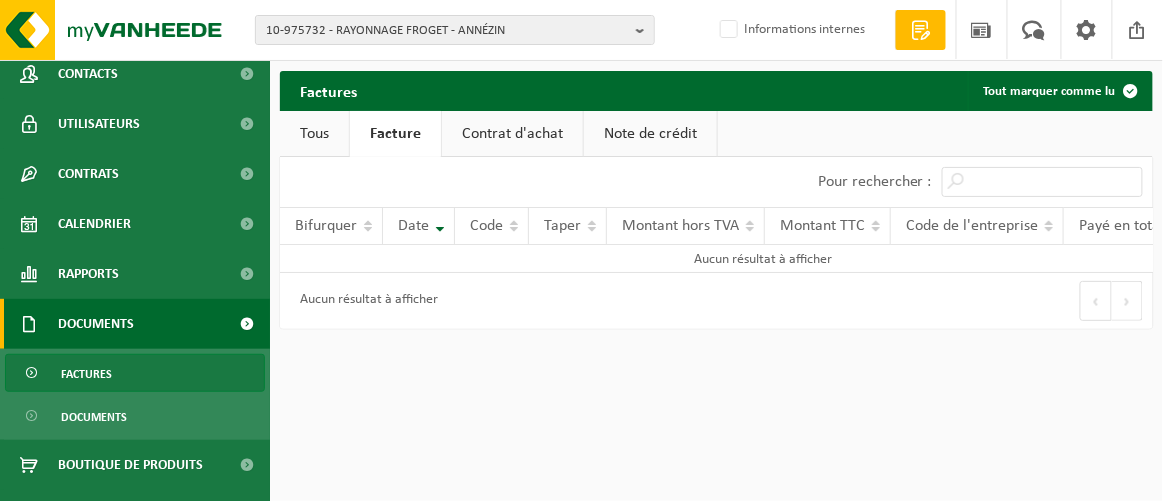 scroll, scrollTop: 175, scrollLeft: 0, axis: vertical 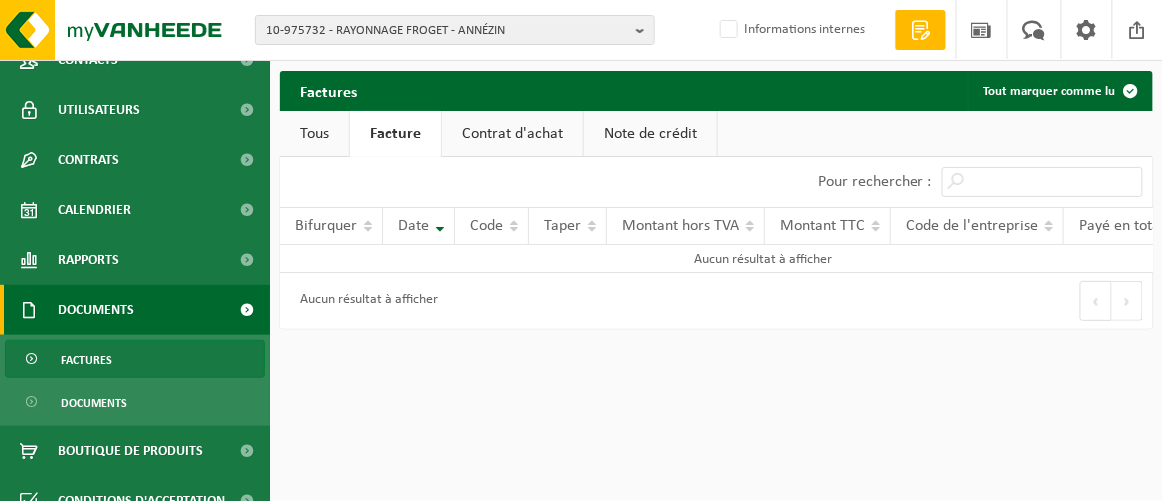 click on "Factures" at bounding box center [135, 359] 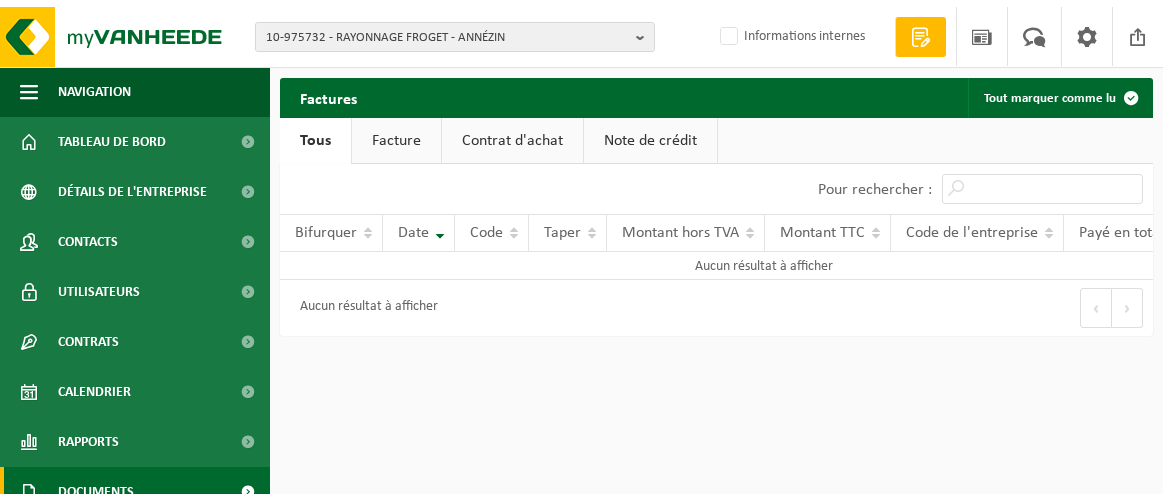 scroll, scrollTop: 0, scrollLeft: 0, axis: both 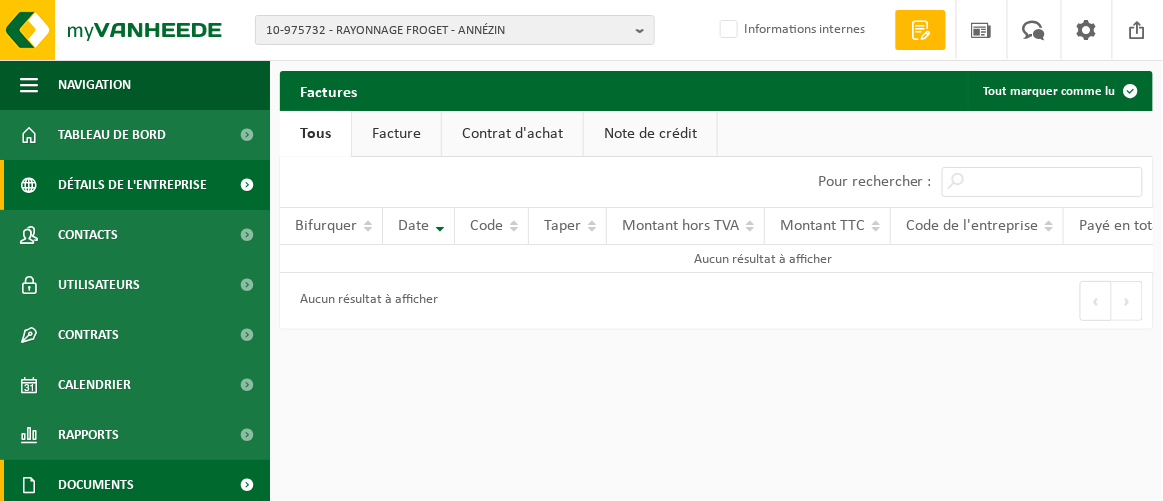 click on "Détails de l'entreprise" at bounding box center [132, 185] 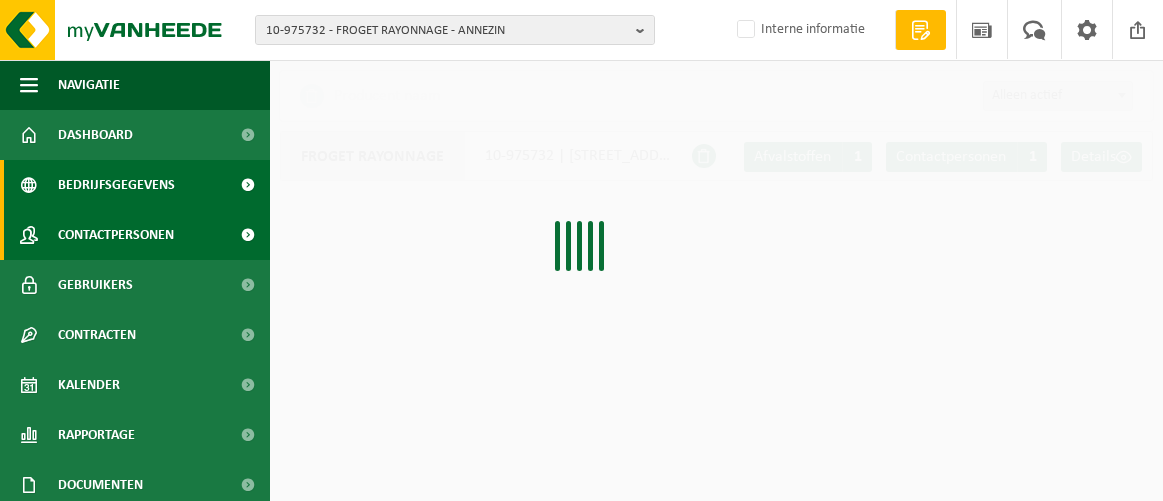 scroll, scrollTop: 0, scrollLeft: 0, axis: both 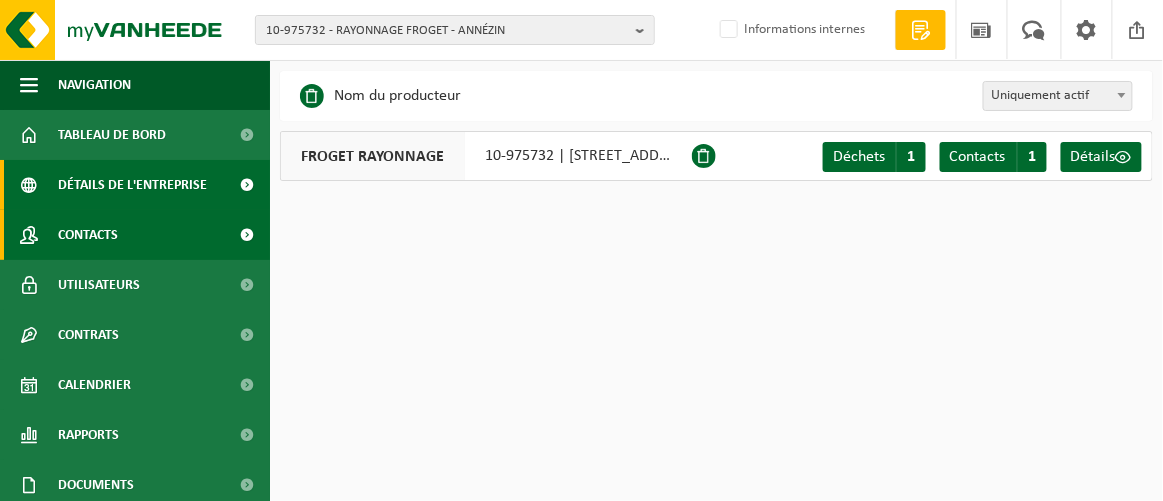 click on "Contacts" at bounding box center [88, 235] 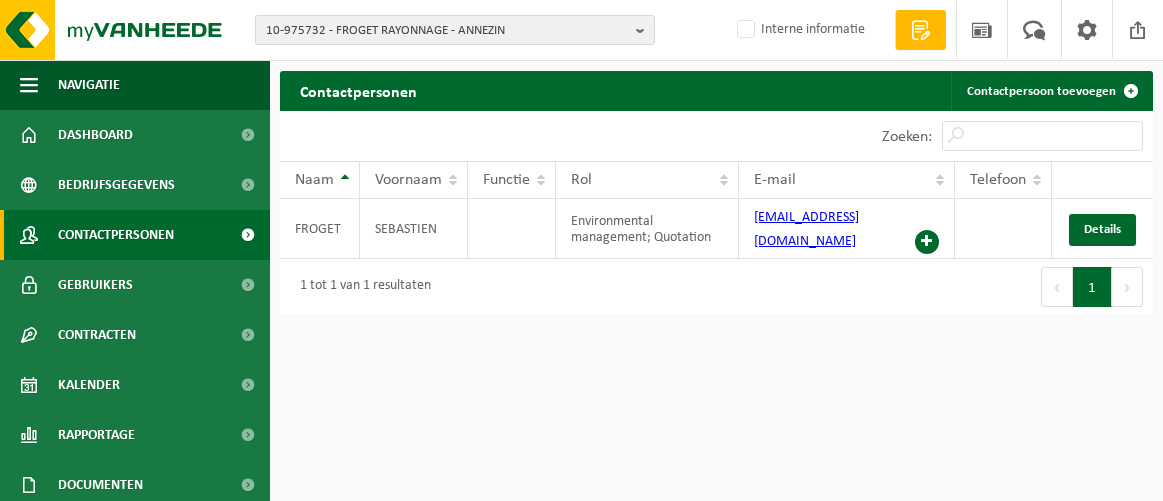 scroll, scrollTop: 0, scrollLeft: 0, axis: both 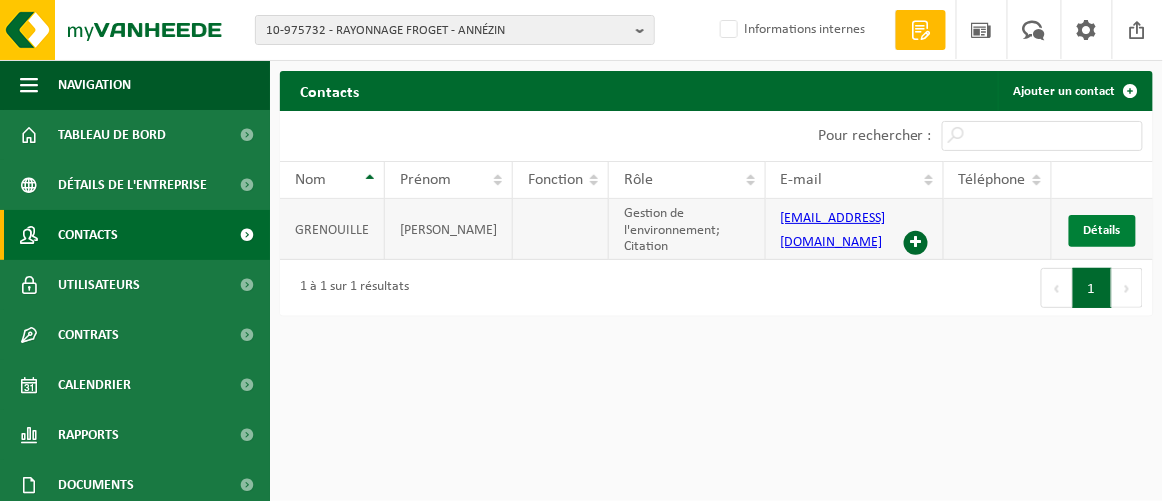 click on "Détails" at bounding box center [1102, 230] 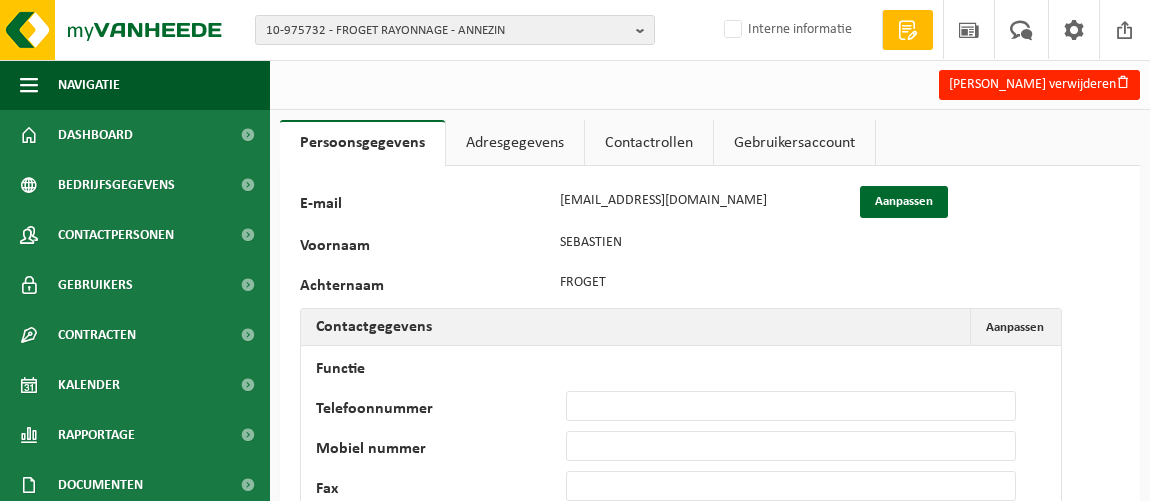 scroll, scrollTop: 0, scrollLeft: 0, axis: both 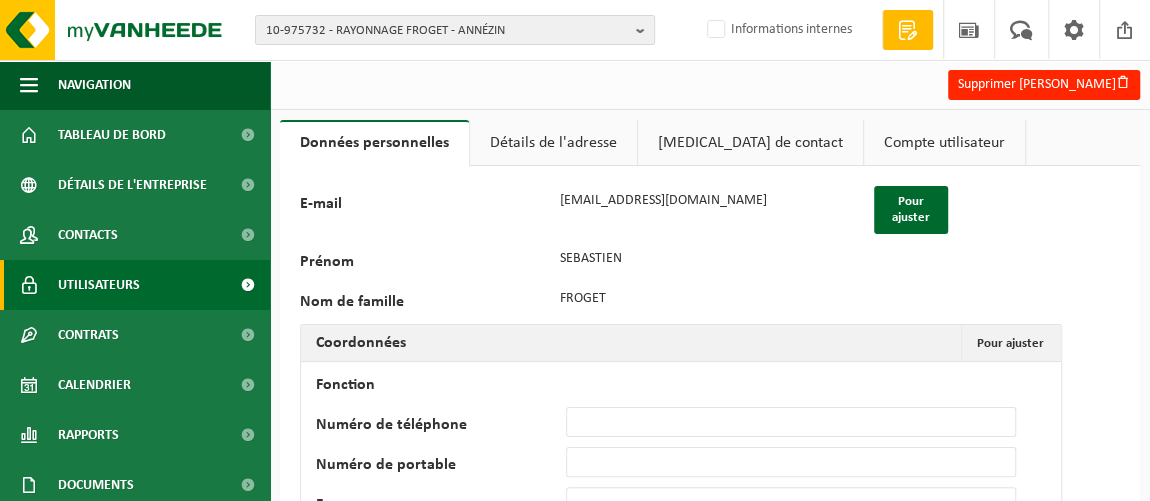 click on "Utilisateurs" at bounding box center [99, 285] 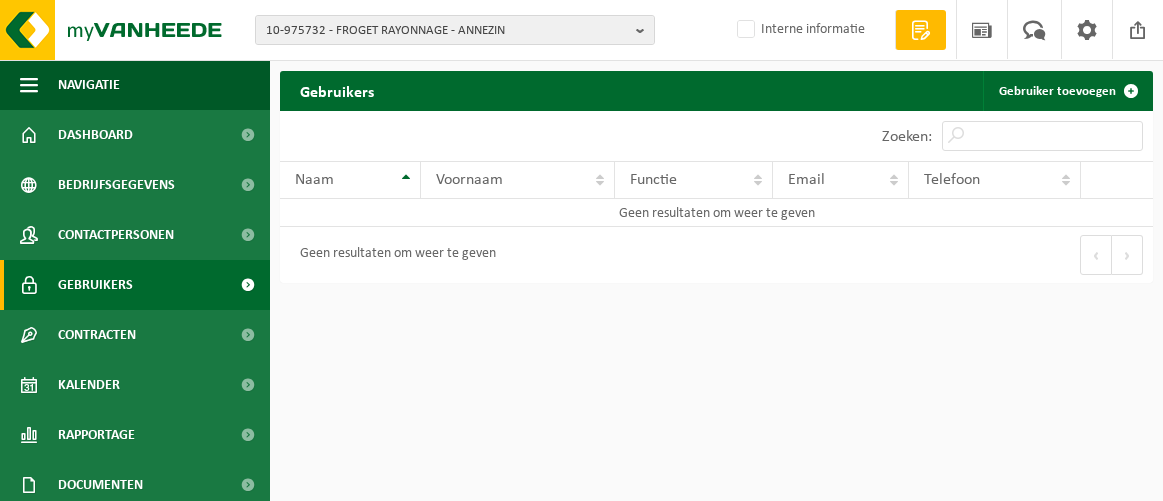 scroll, scrollTop: 0, scrollLeft: 0, axis: both 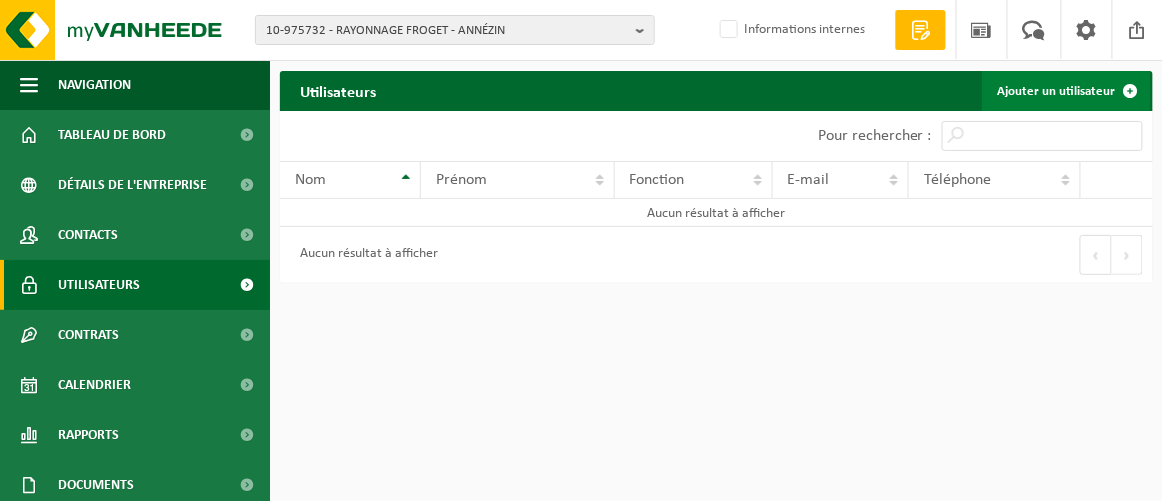 click on "Ajouter un utilisateur" at bounding box center [1057, 91] 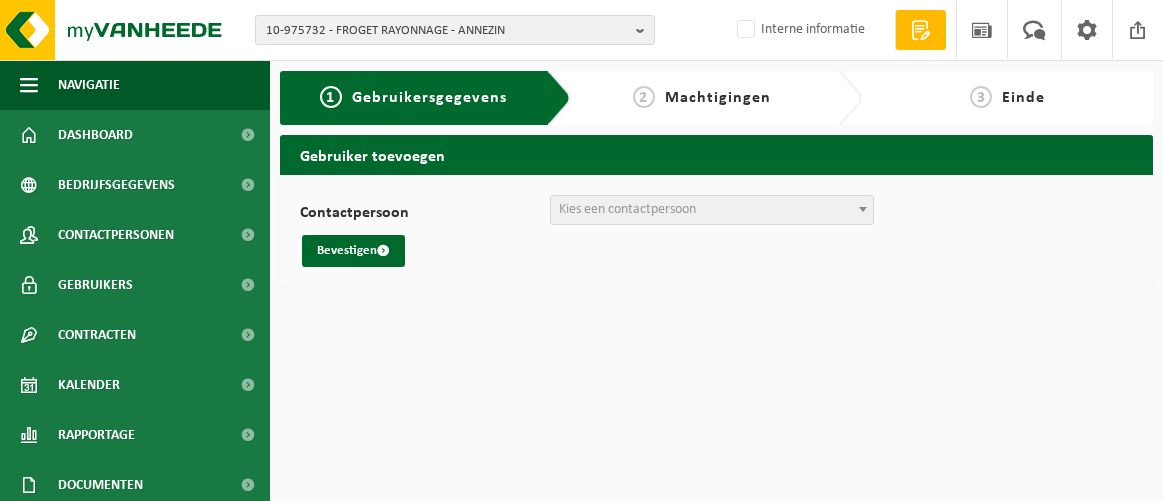 scroll, scrollTop: 0, scrollLeft: 0, axis: both 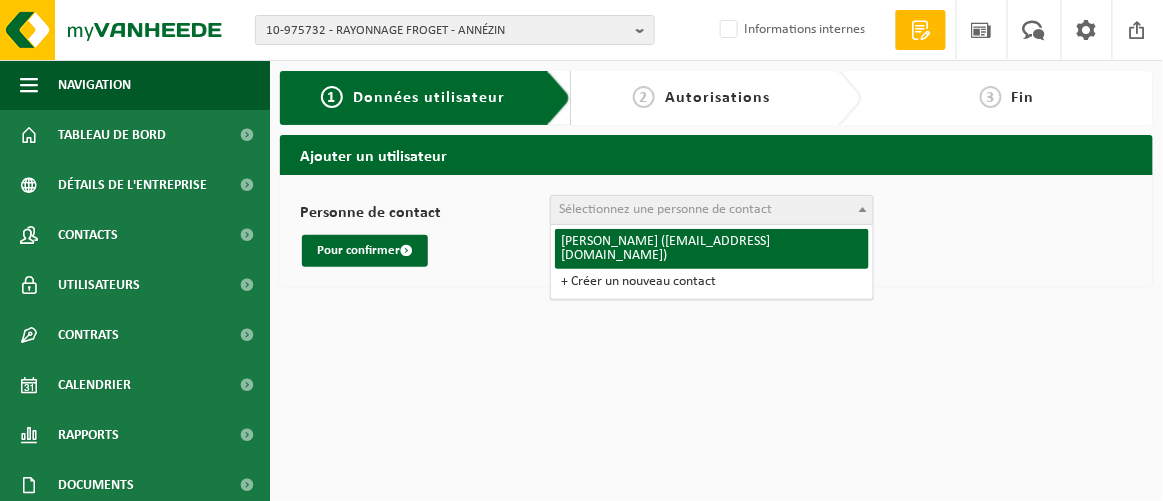 click on "Sélectionnez une personne de contact" at bounding box center [665, 209] 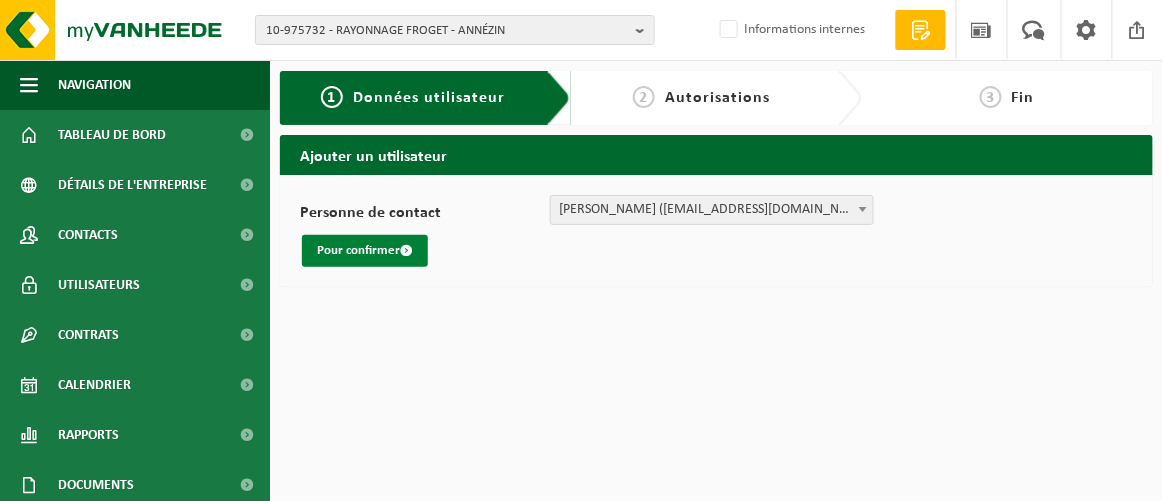 click on "Pour confirmer" at bounding box center (358, 250) 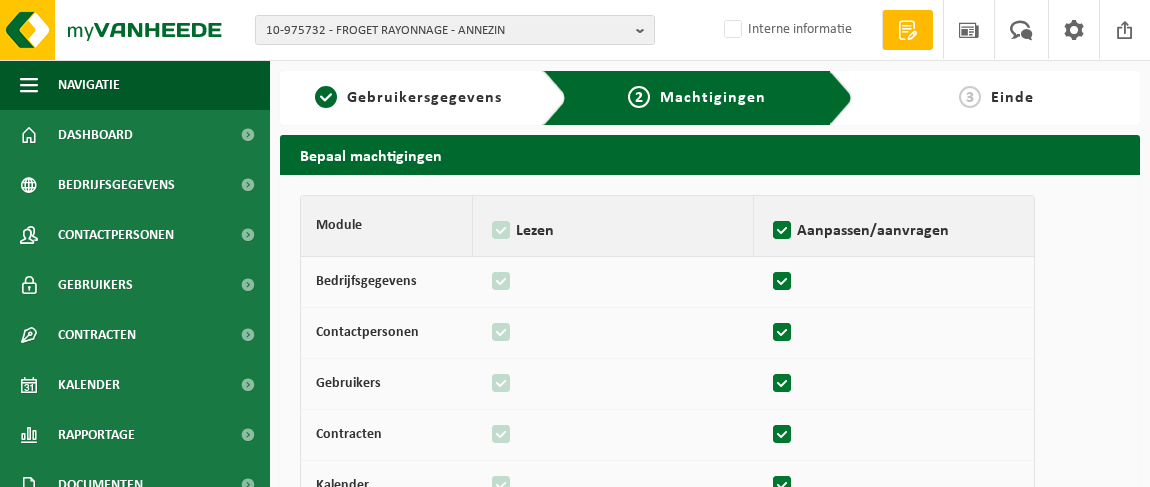 scroll, scrollTop: 0, scrollLeft: 0, axis: both 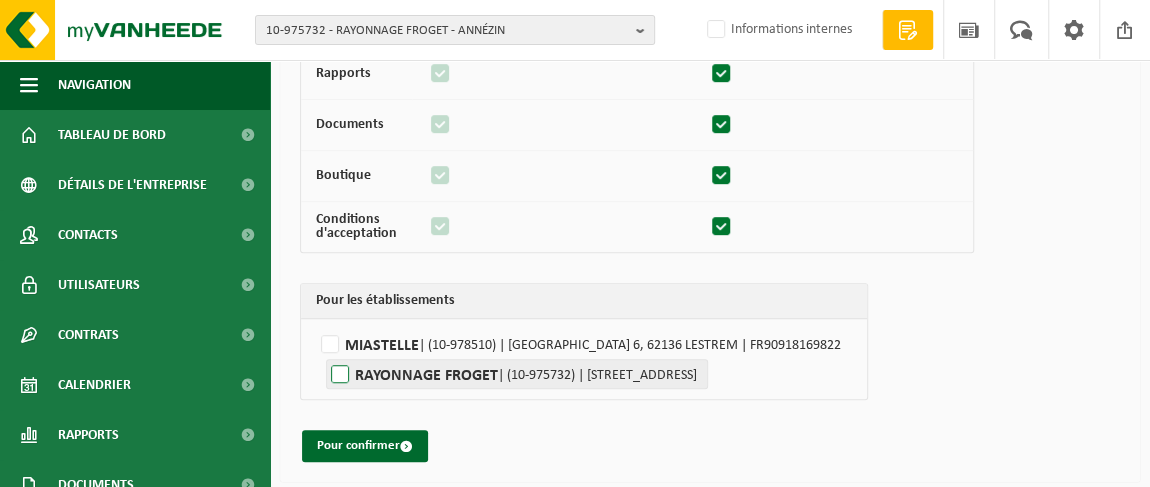 click on "RAYONNAGE FROGET  | (10-975732) | RUE DU PRÉSIDENT COTY 8, 62232 ANNEZIN" at bounding box center [517, 374] 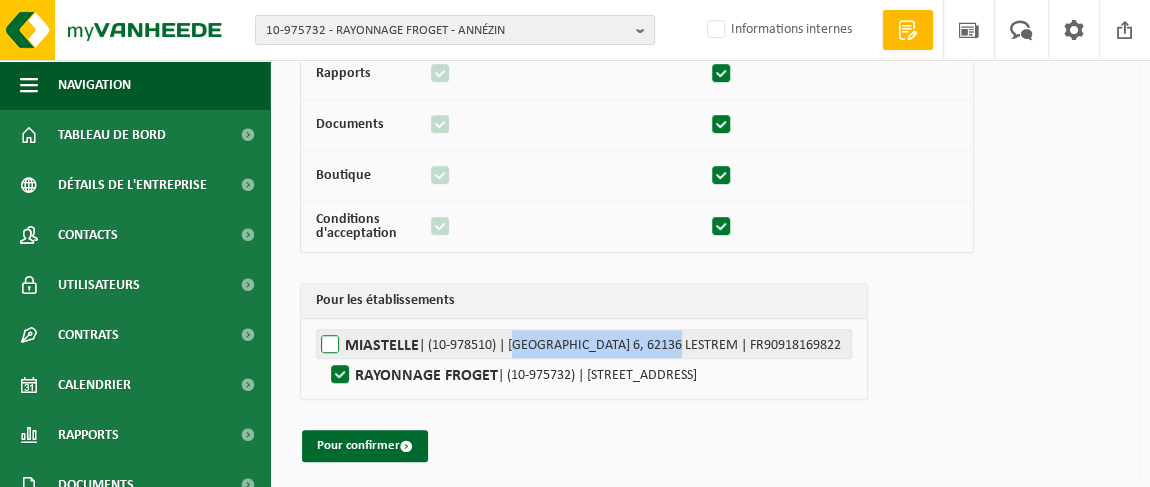 drag, startPoint x: 338, startPoint y: 366, endPoint x: 625, endPoint y: 337, distance: 288.46143 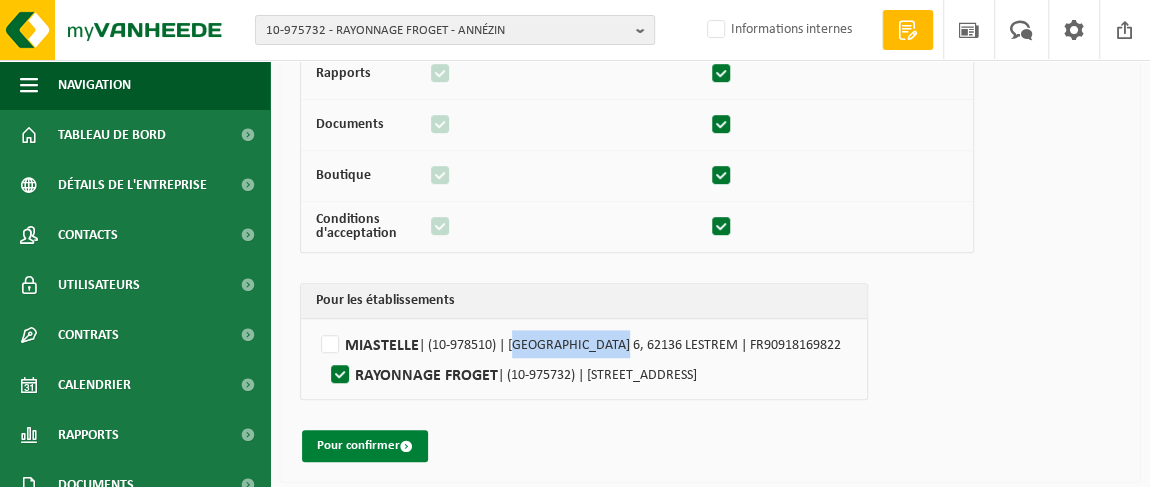 click on "Pour confirmer" at bounding box center (358, 445) 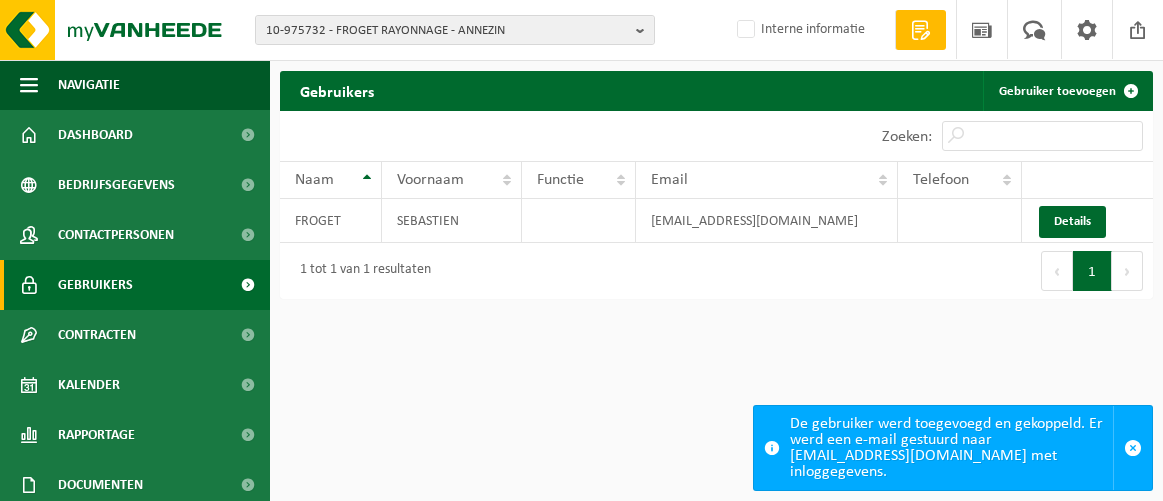 scroll, scrollTop: 0, scrollLeft: 0, axis: both 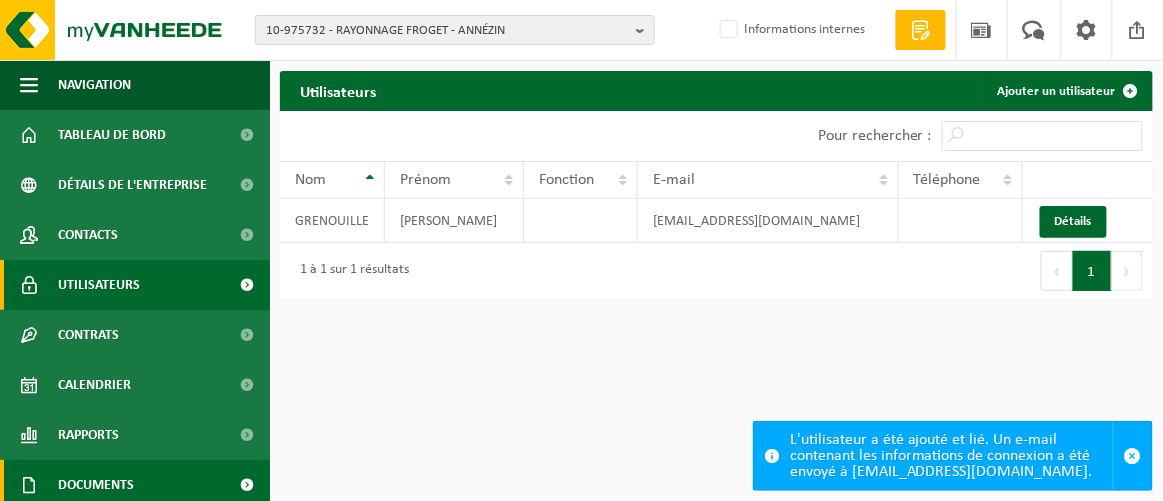 click on "Documents" at bounding box center [96, 485] 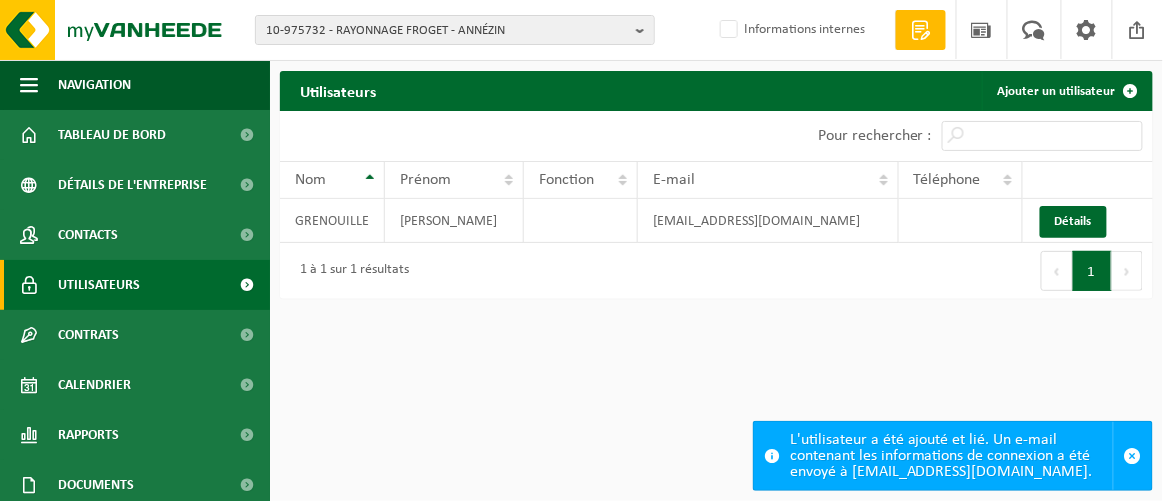 click on "10-975732 - RAYONNAGE FROGET - ANNÉZIN                           10-978510 - MIASTELLE - LESTREM 10-975732 - RAYONNAGE FROGET - ANNÉZIN                                         Informations internes     Bienvenue  LAURY LASALLE         Demander un devis         Nouvelles         Vos commentaires               Se déconnecter                     Navigation                 Demander un devis         Nouvelles         Vos commentaires               Se déconnecter                 Tableau de bord               Détails de l'entreprise               Contacts               Utilisateurs               Contrats               Contrats actifs             Historique des contrats                 Calendrier               Rapports               Sous forme de graphique             Sous forme de liste                 Documents               Factures             Documents                 Boutique de produits               Conditions d'acceptation               Histoire financière" at bounding box center (581, 250) 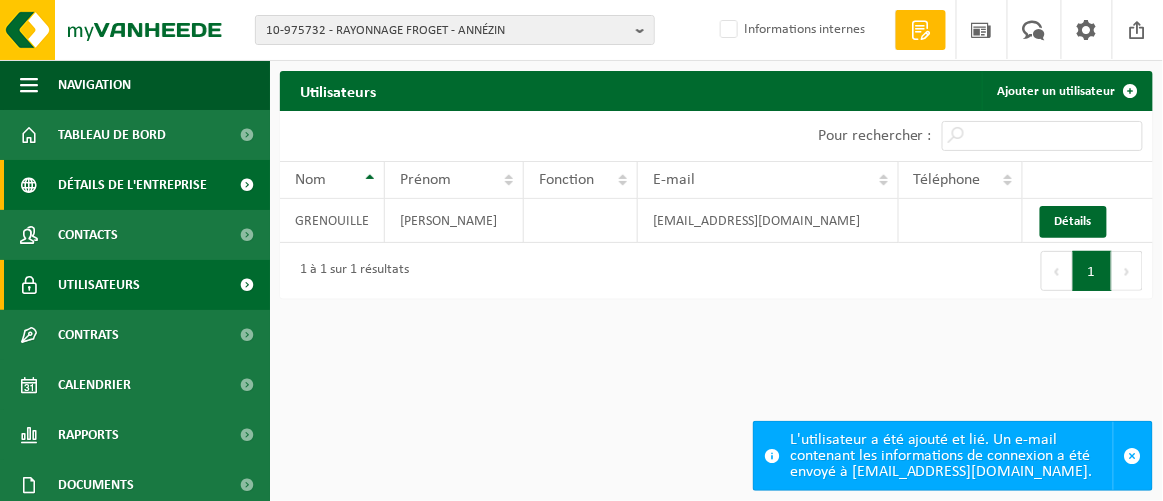 click on "Détails de l'entreprise" at bounding box center [132, 185] 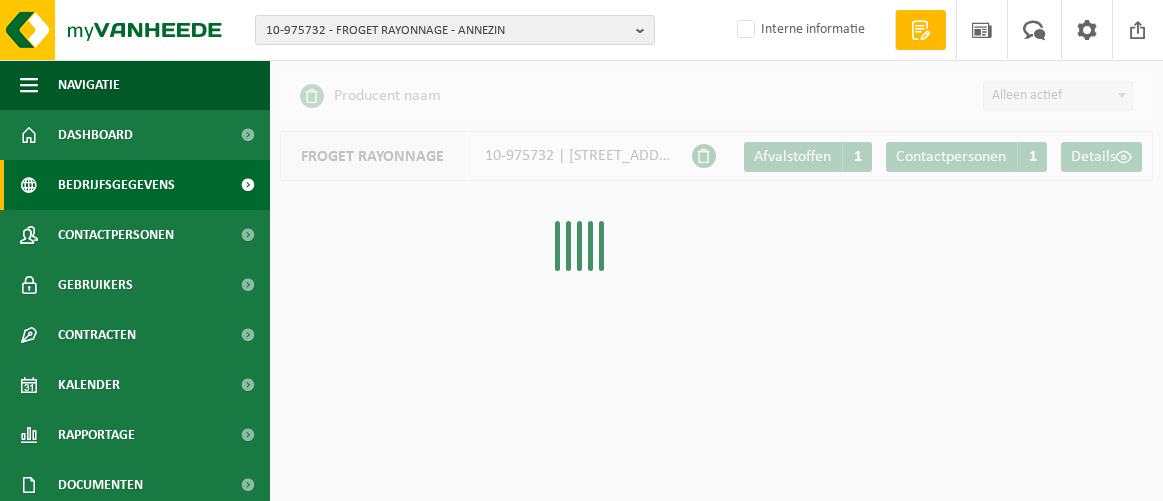 scroll, scrollTop: 0, scrollLeft: 0, axis: both 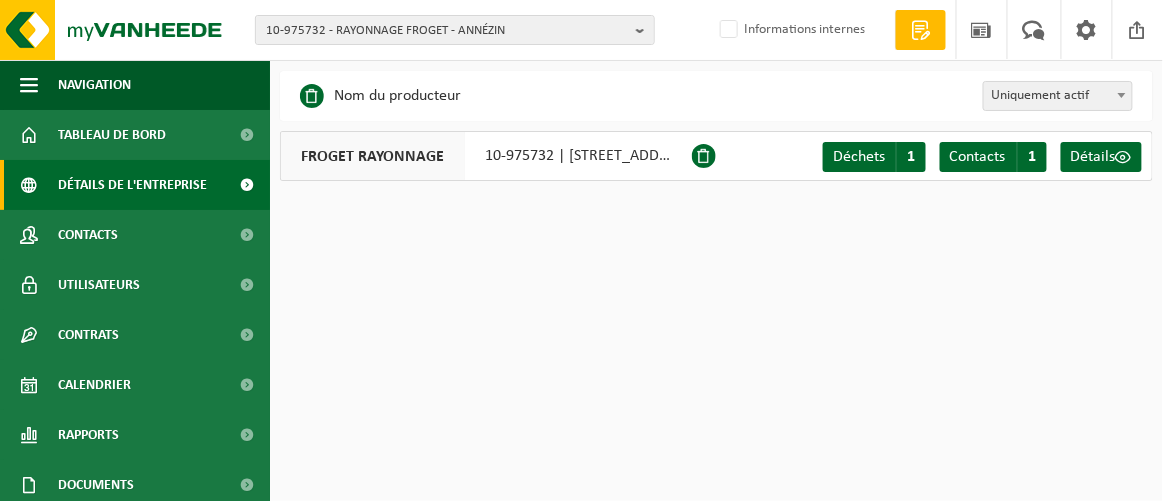 click on "10-975732 | [STREET_ADDRESS]" at bounding box center (590, 156) 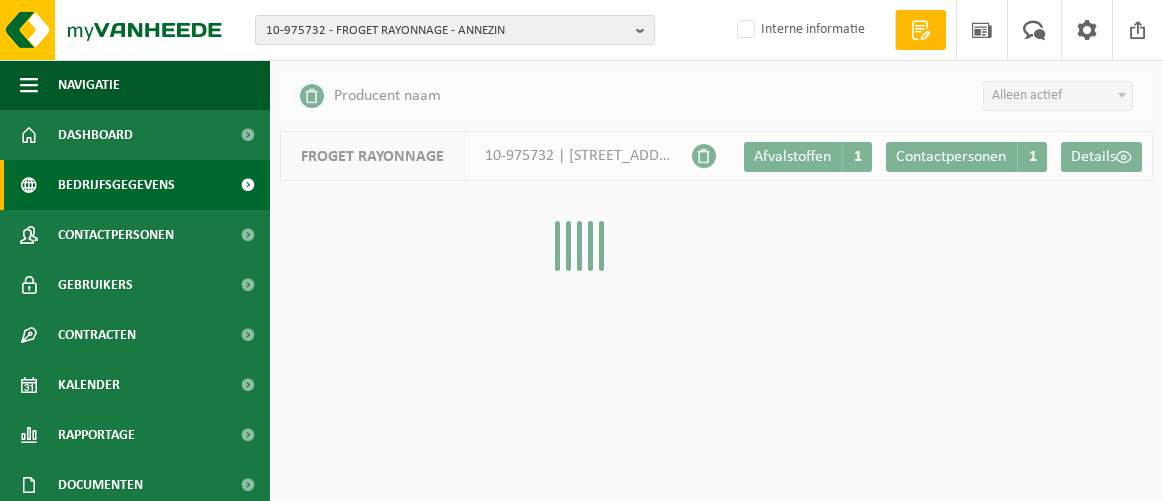 scroll, scrollTop: 0, scrollLeft: 0, axis: both 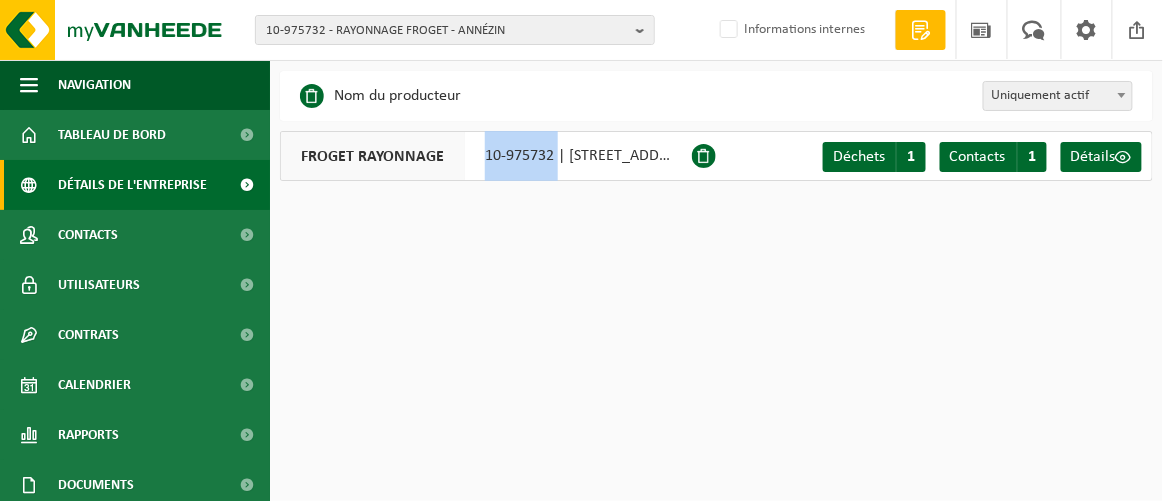 drag, startPoint x: 478, startPoint y: 153, endPoint x: 553, endPoint y: 153, distance: 75 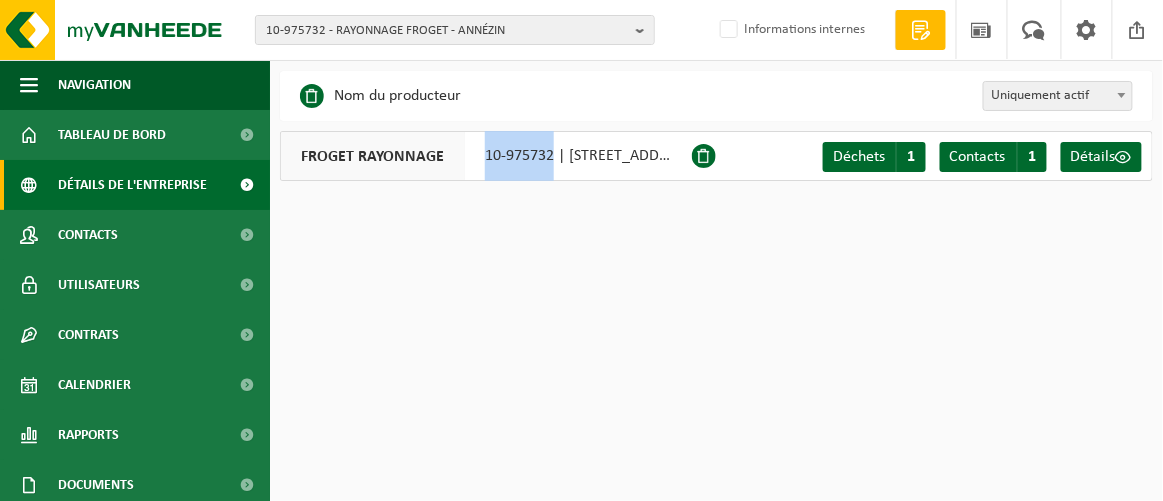 copy on "10-975732" 